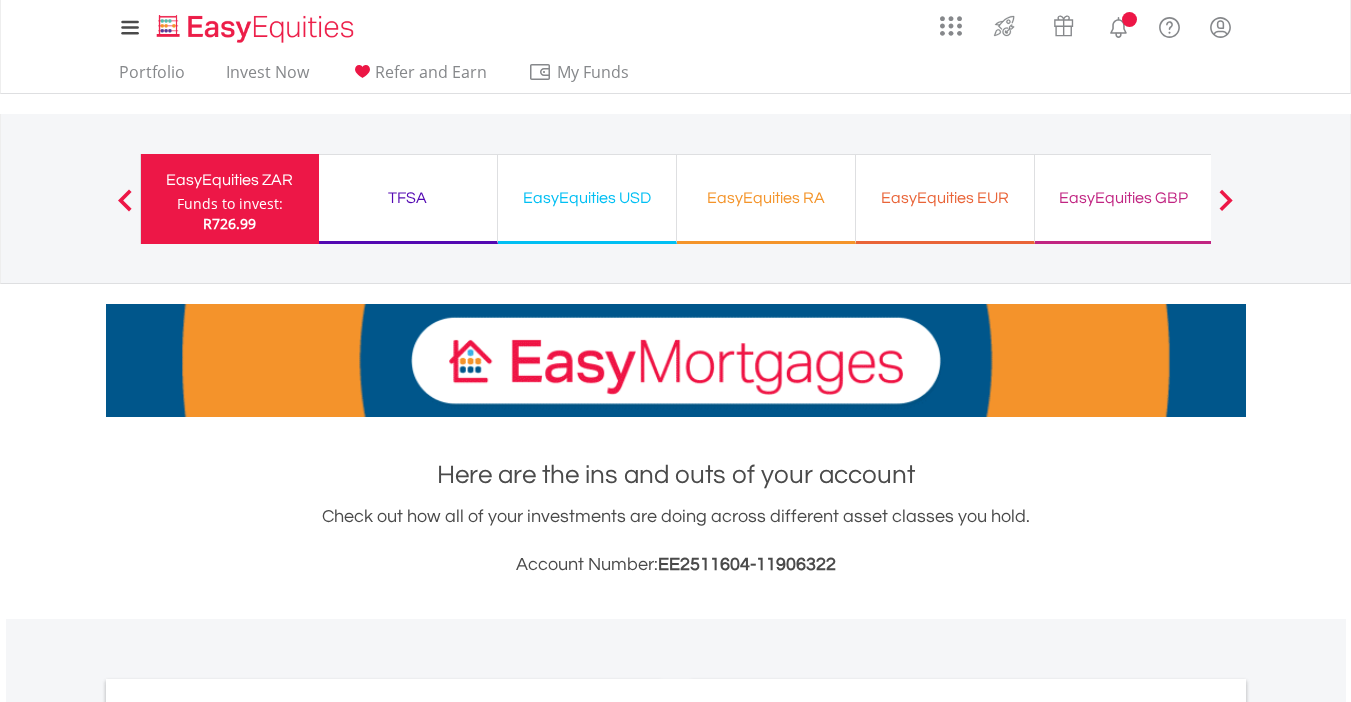 scroll, scrollTop: 0, scrollLeft: 0, axis: both 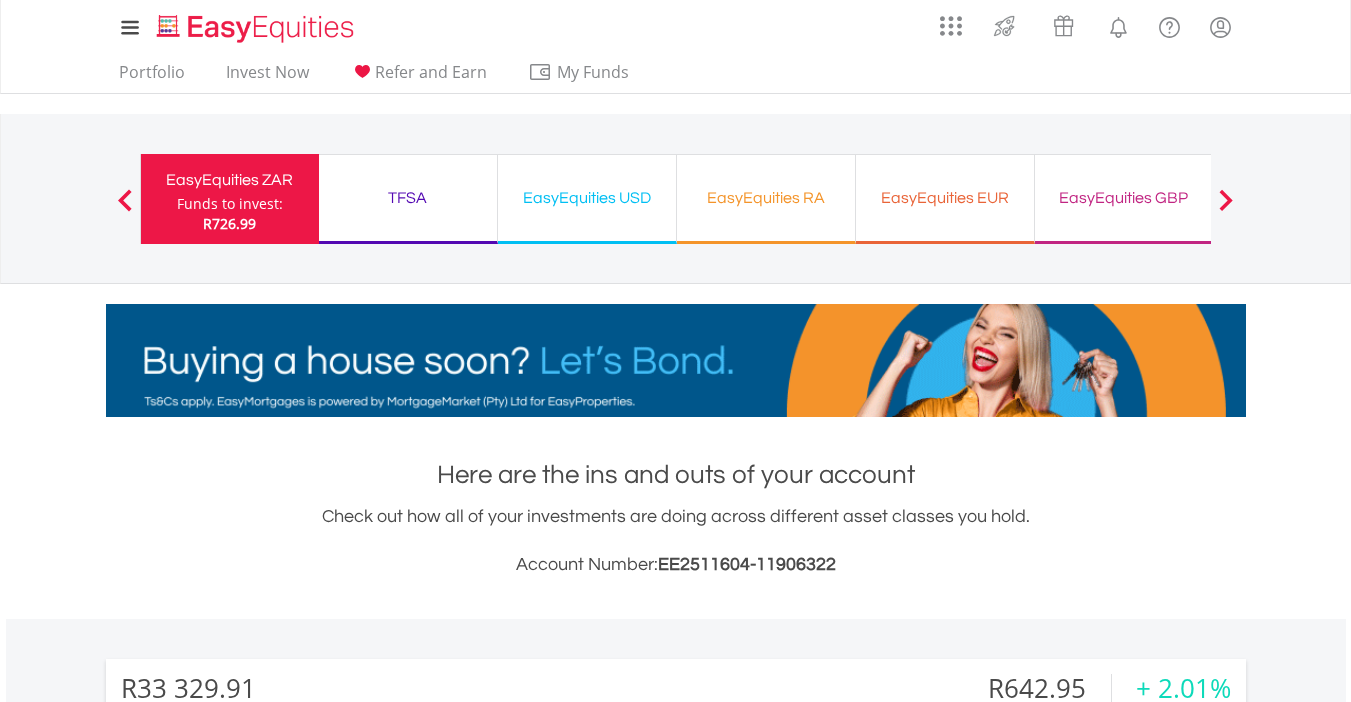 click on "EasyEquities USD" at bounding box center (587, 198) 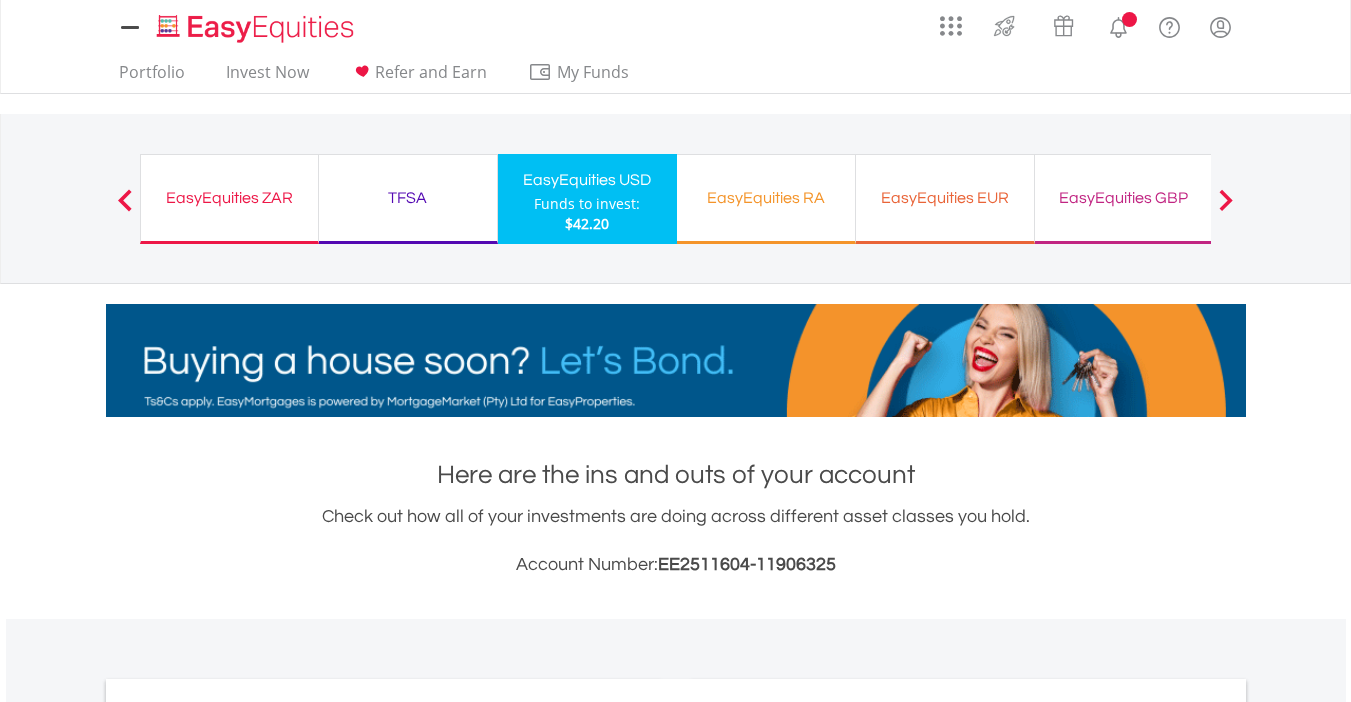 scroll, scrollTop: 0, scrollLeft: 0, axis: both 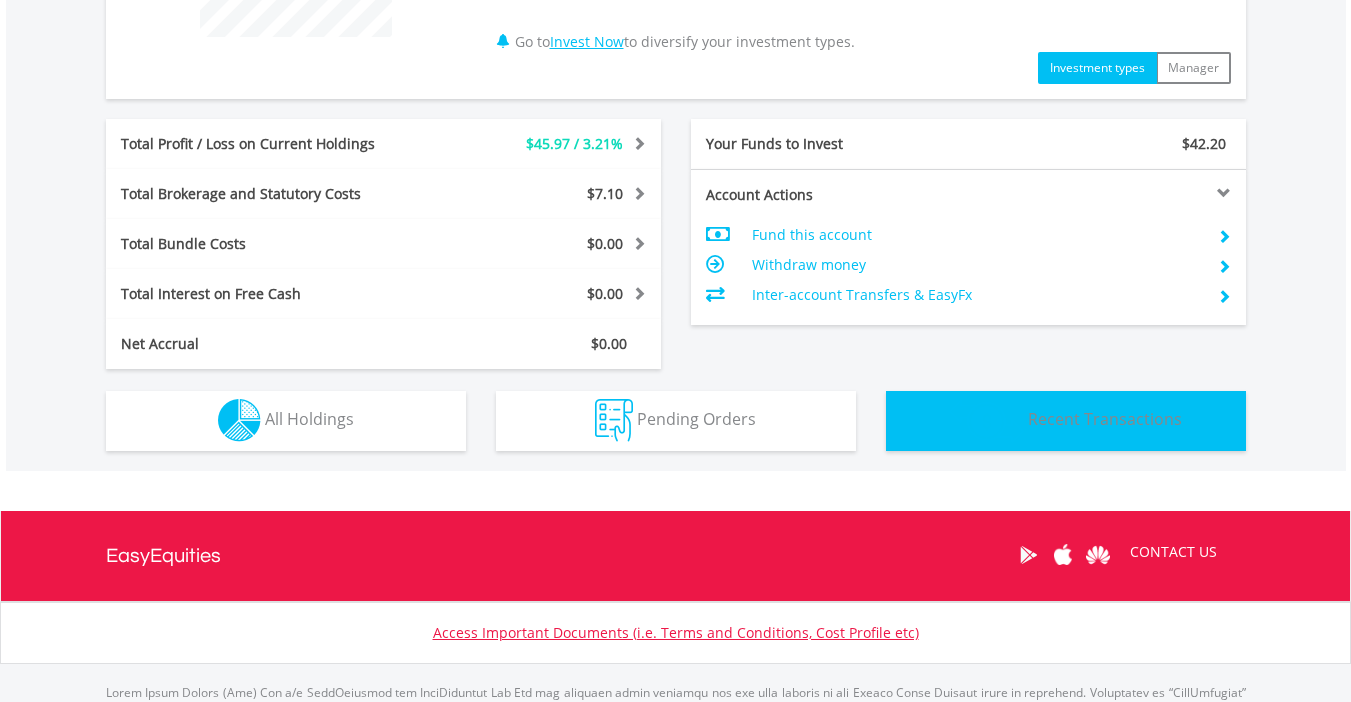 click at bounding box center [986, 421] 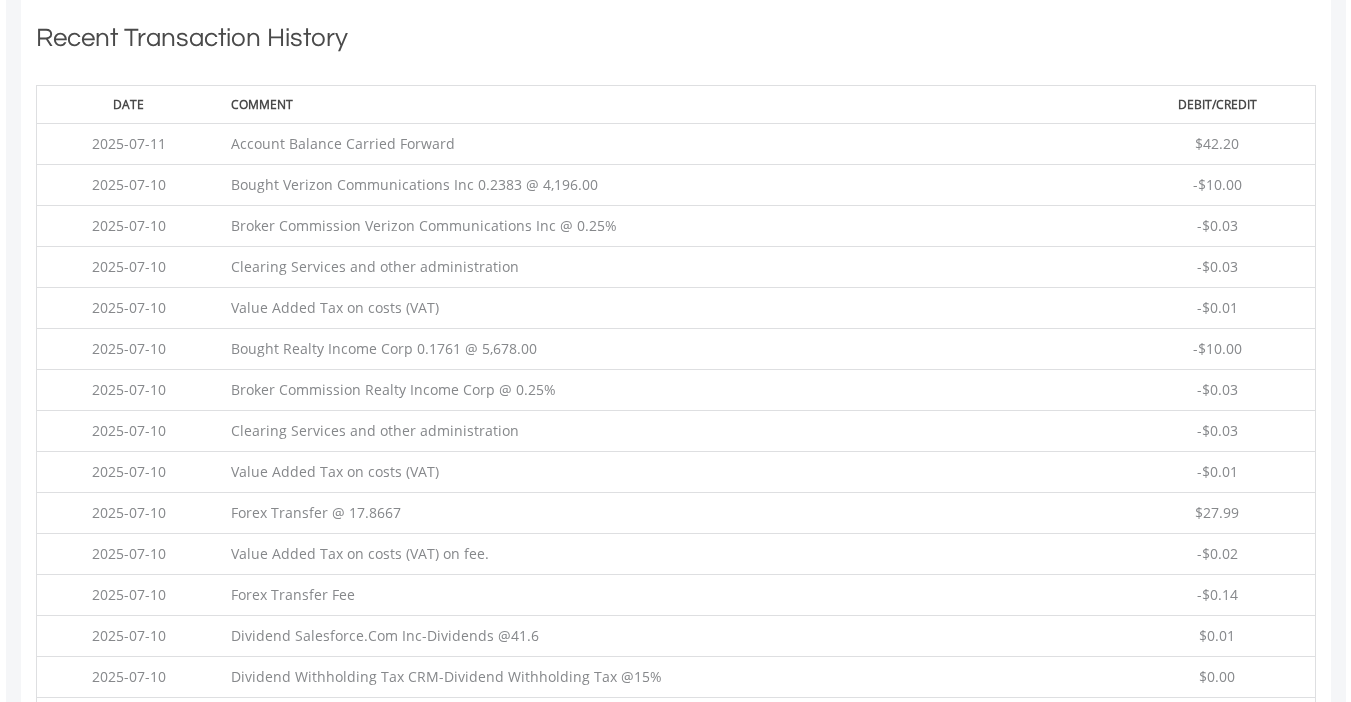 type 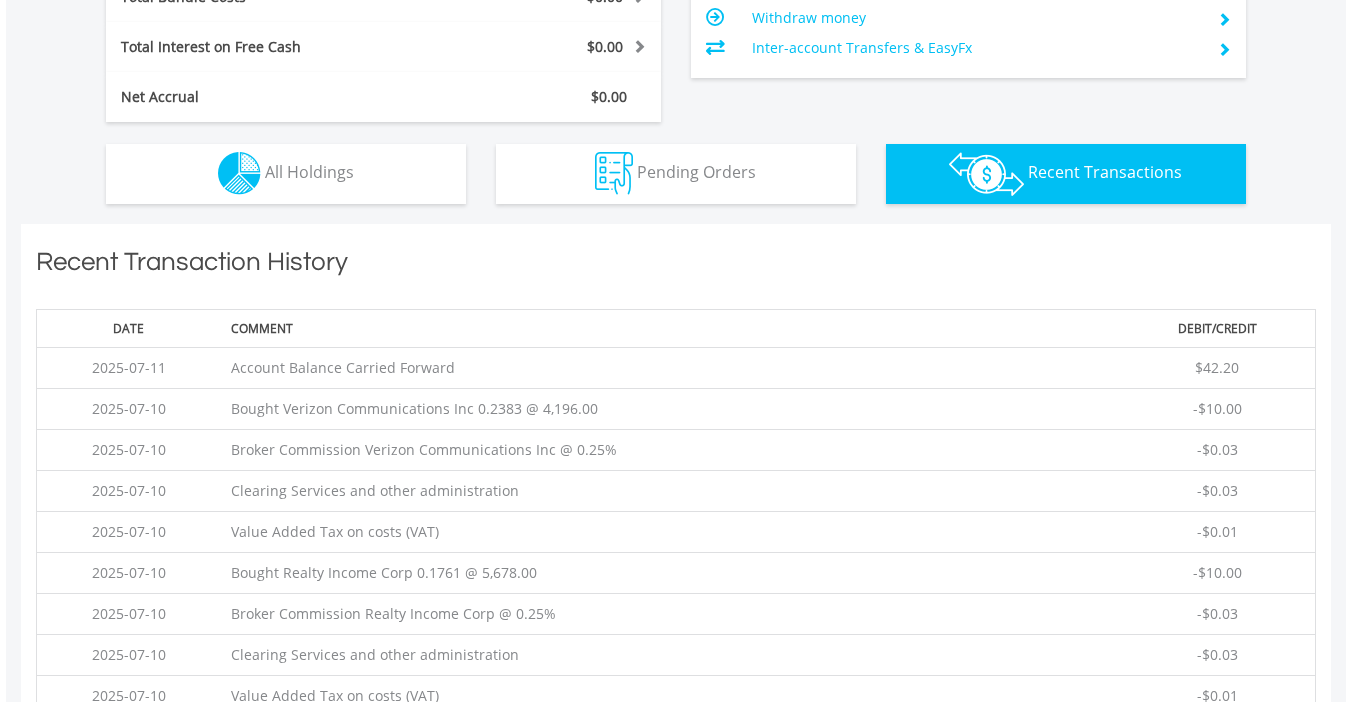 scroll, scrollTop: 1163, scrollLeft: 0, axis: vertical 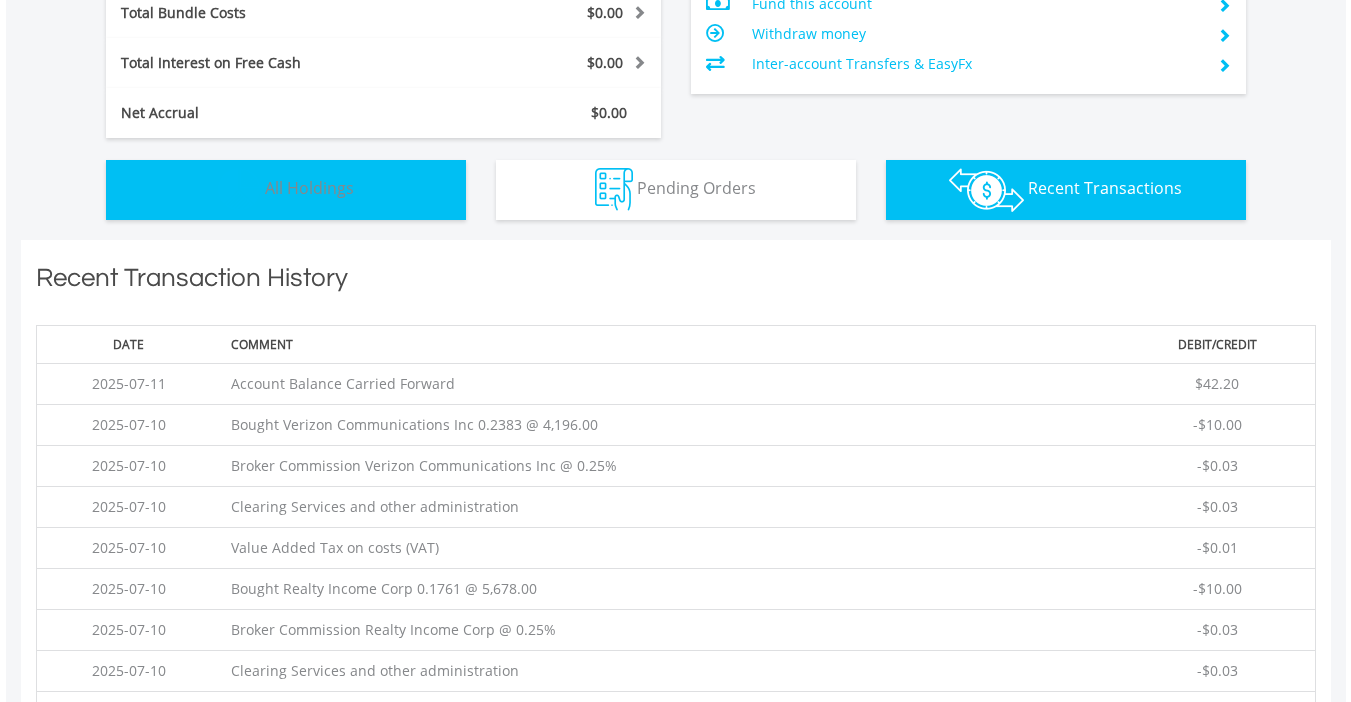 click on "Holdings
All Holdings" at bounding box center [286, 190] 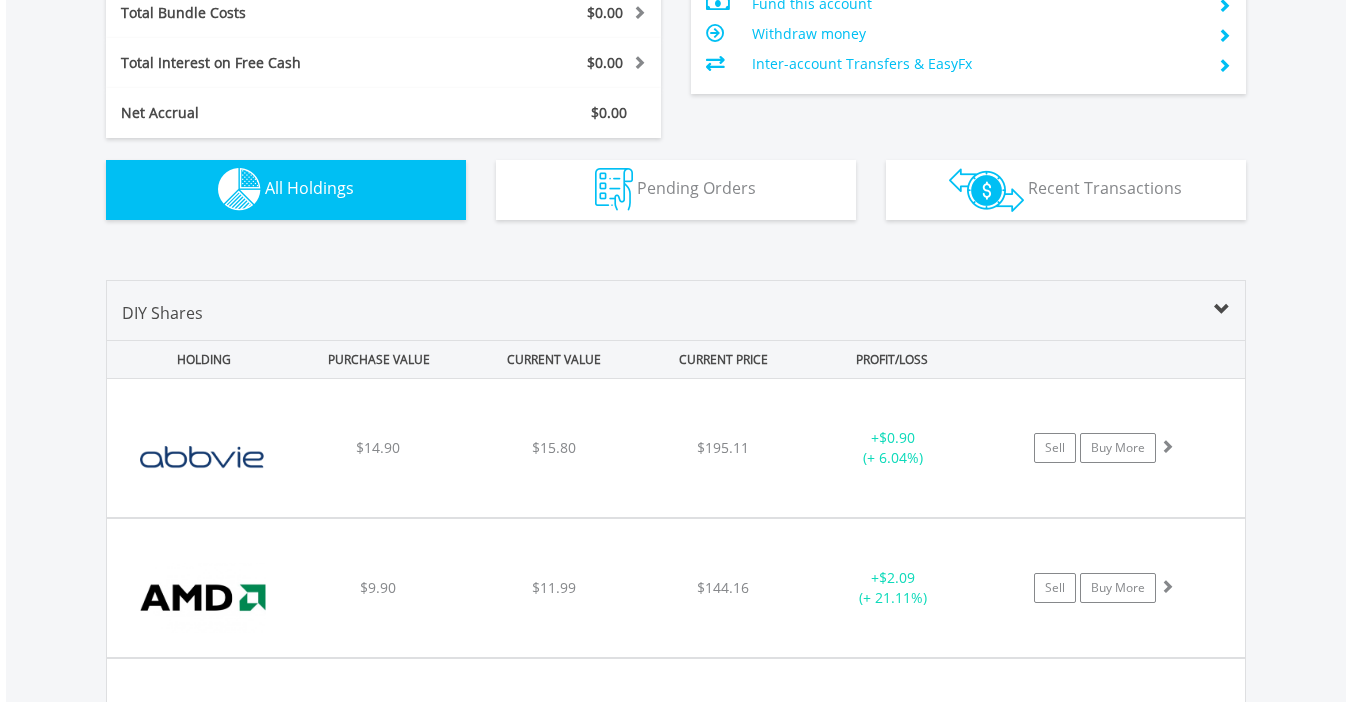 scroll, scrollTop: 1443, scrollLeft: 0, axis: vertical 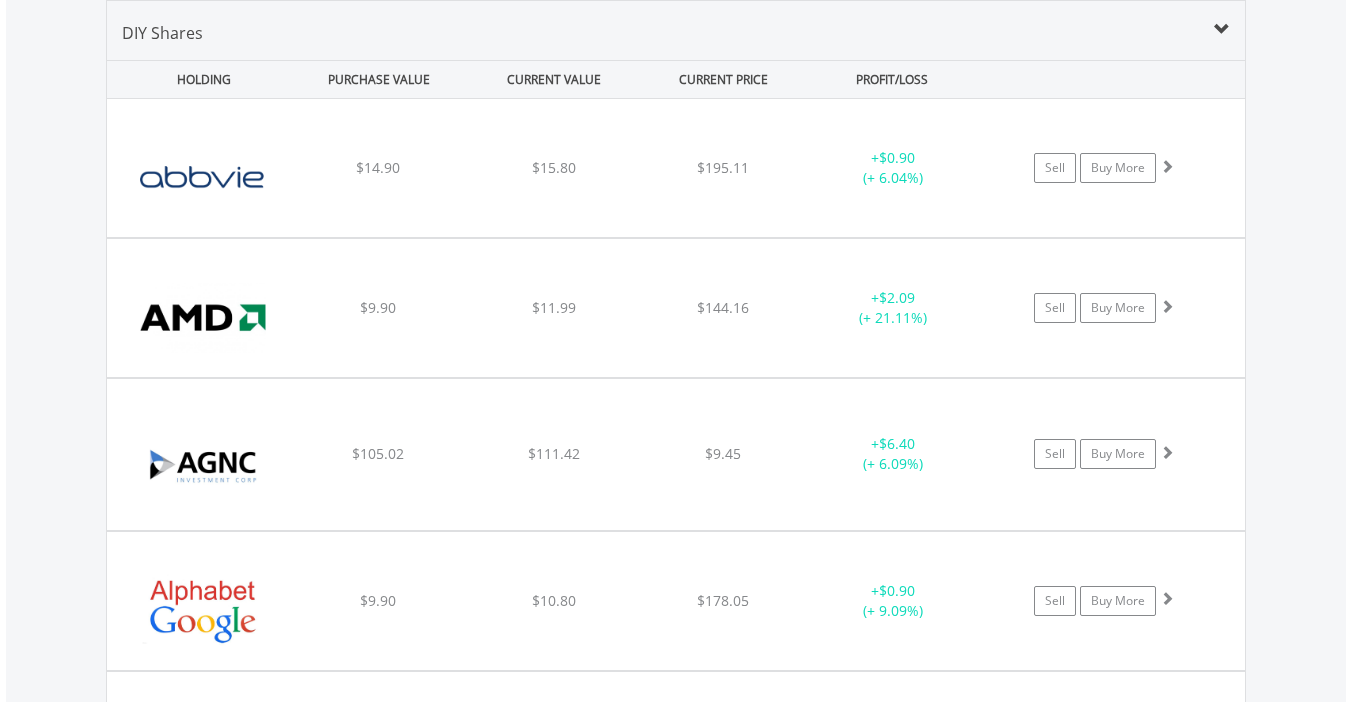 click on "Value View
Share View
DIY Shares
HOLDING
PURCHASE VALUE
CURRENT VALUE
CURRENT PRICE
PROFIT/LOSS
﻿
Abbvie Inc
$14.90
$15.80
$195.11
+  $0.90 (+ 6.04%)
Buy More" at bounding box center (676, 2574) 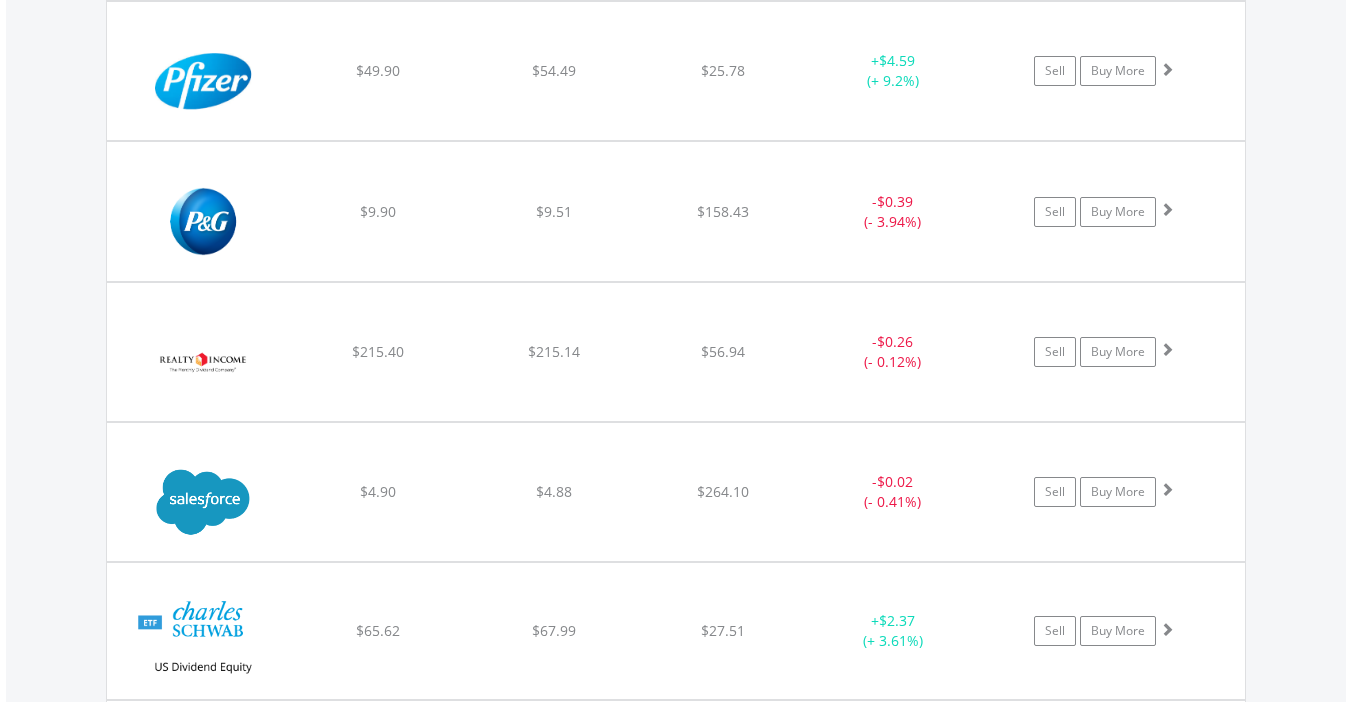 scroll, scrollTop: 5003, scrollLeft: 0, axis: vertical 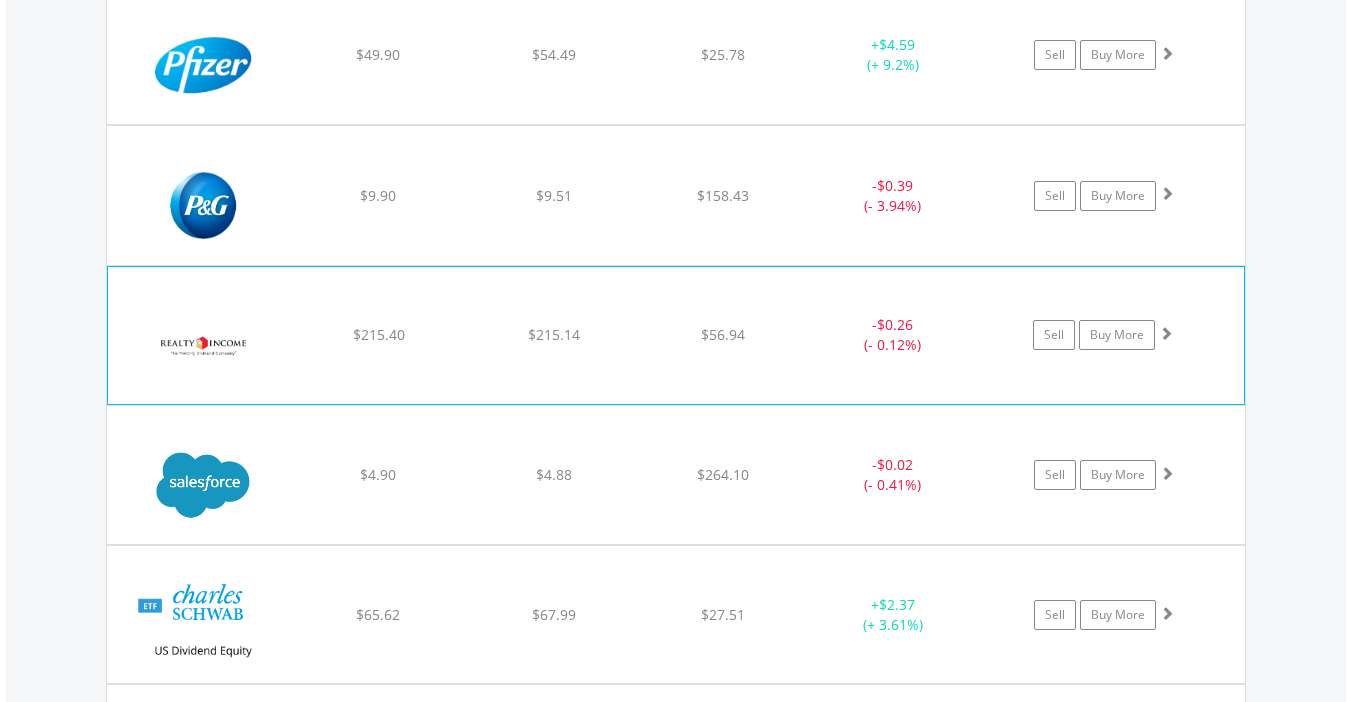 click on "Sell
Buy More" at bounding box center (1114, -3392) 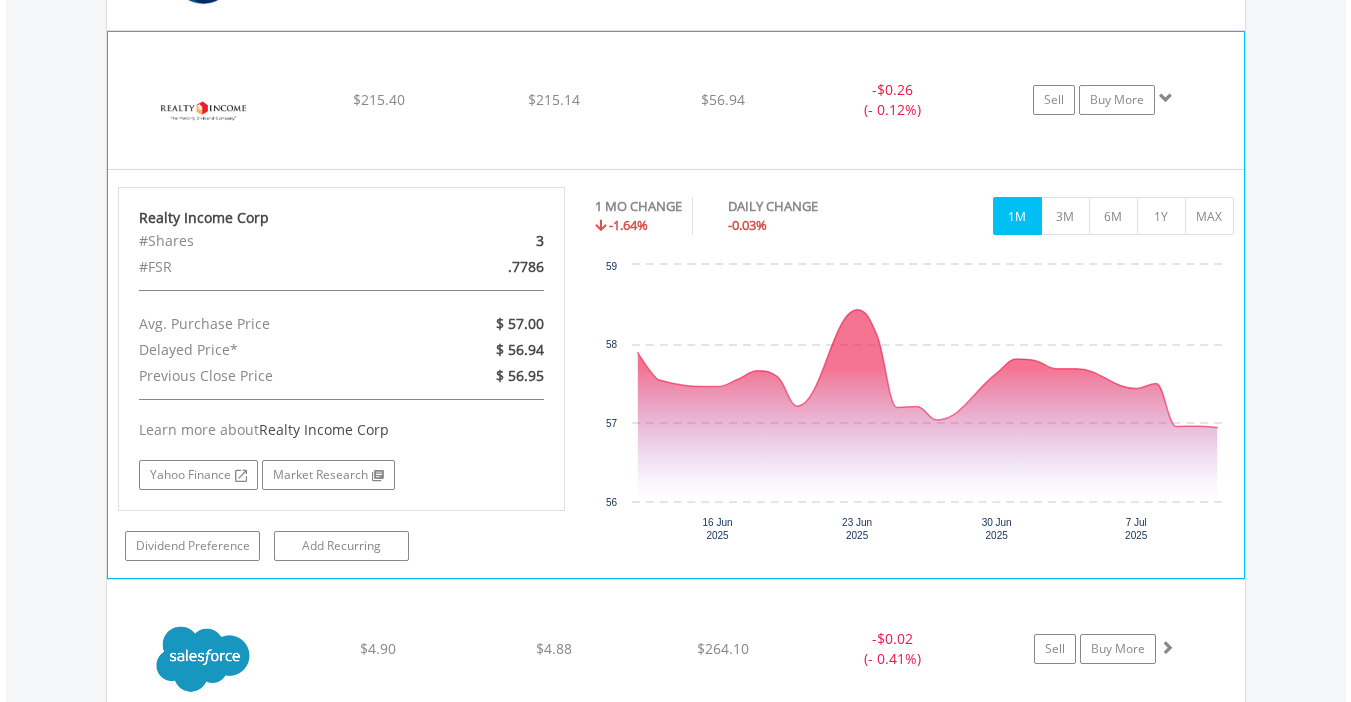 scroll, scrollTop: 5283, scrollLeft: 0, axis: vertical 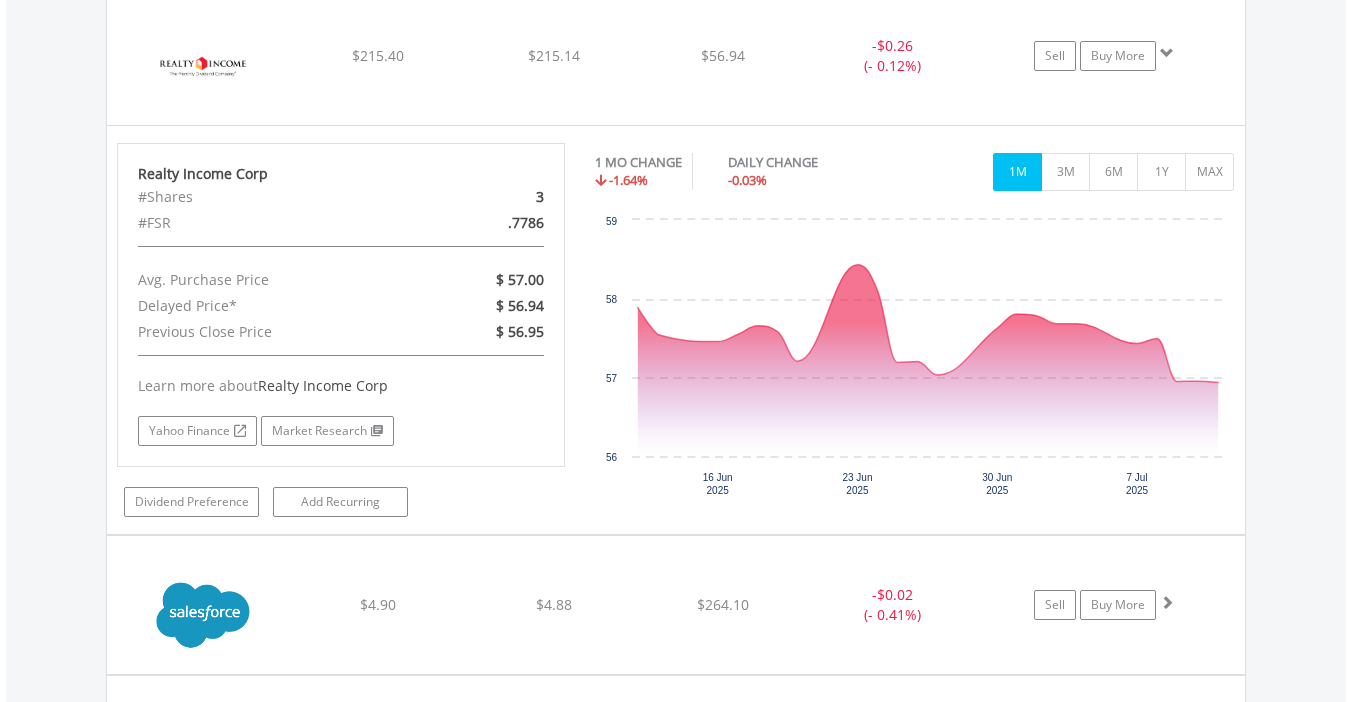 click on "Value View
Share View
DIY Shares
HOLDING
PURCHASE VALUE
CURRENT VALUE
CURRENT PRICE
PROFIT/LOSS
﻿
Abbvie Inc
$14.90
$15.80
$195.11
+  $0.90 (+ 6.04%)
Buy More" at bounding box center [676, -1062] 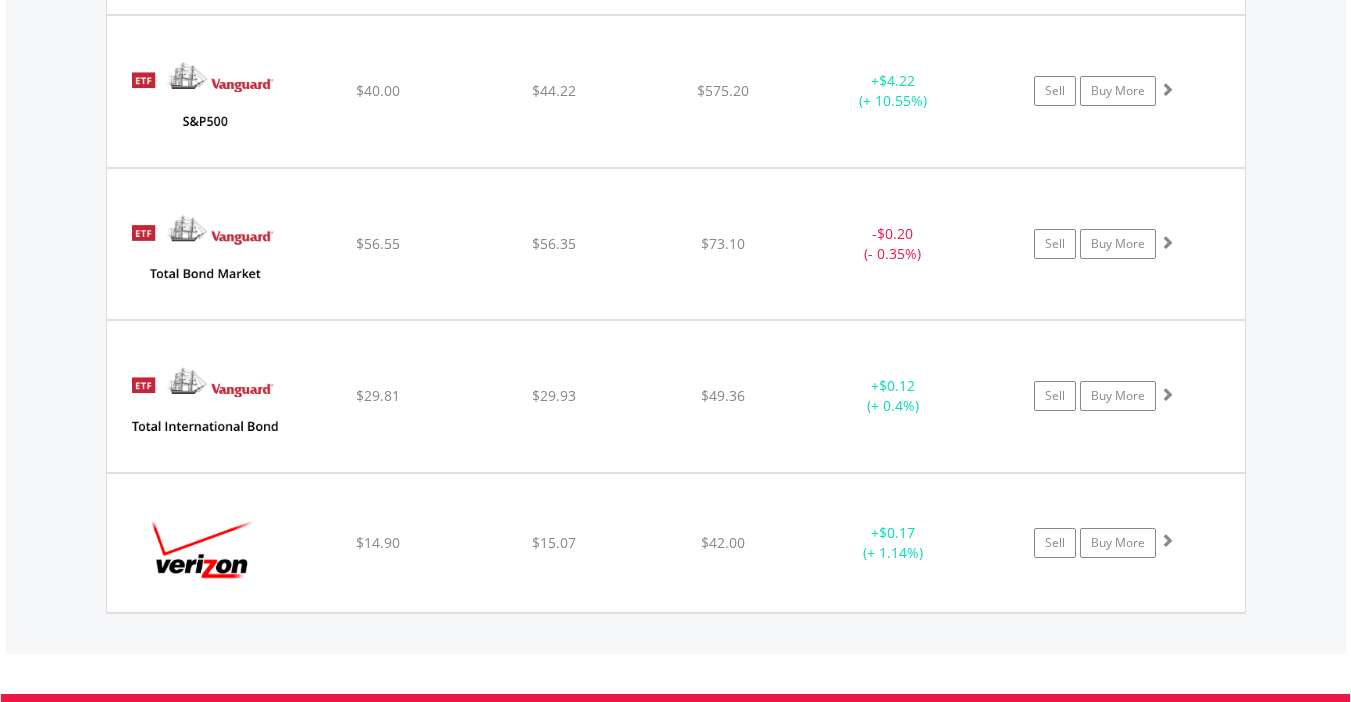 scroll, scrollTop: 6346, scrollLeft: 0, axis: vertical 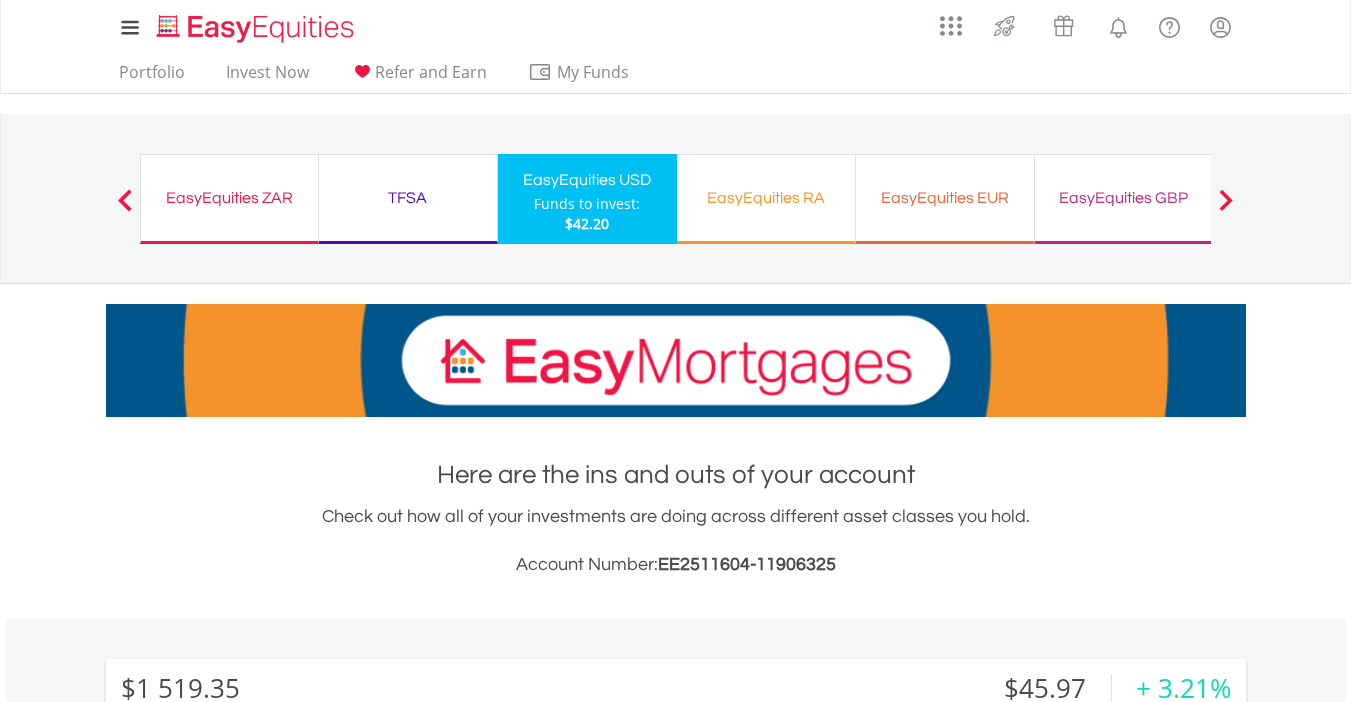 click on "EasyEquities GBP
Funds to invest:
$42.20" at bounding box center (1124, 199) 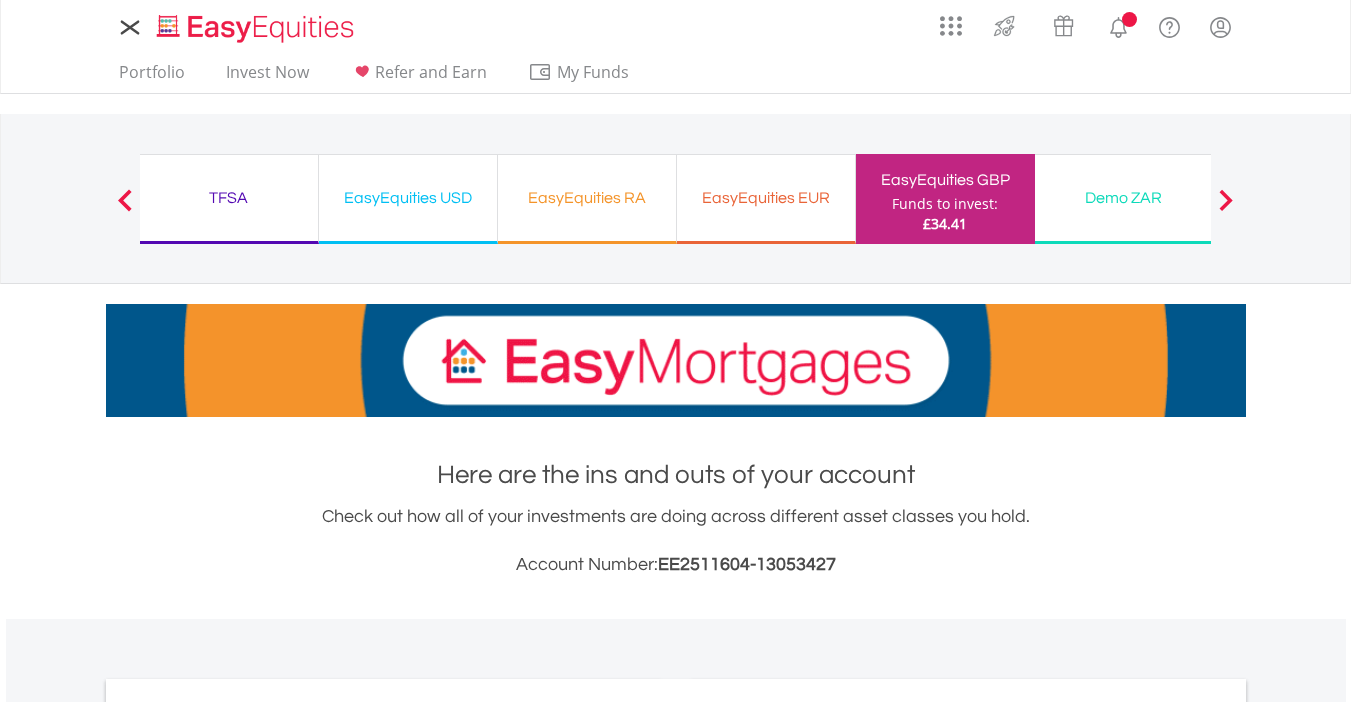 scroll, scrollTop: 0, scrollLeft: 0, axis: both 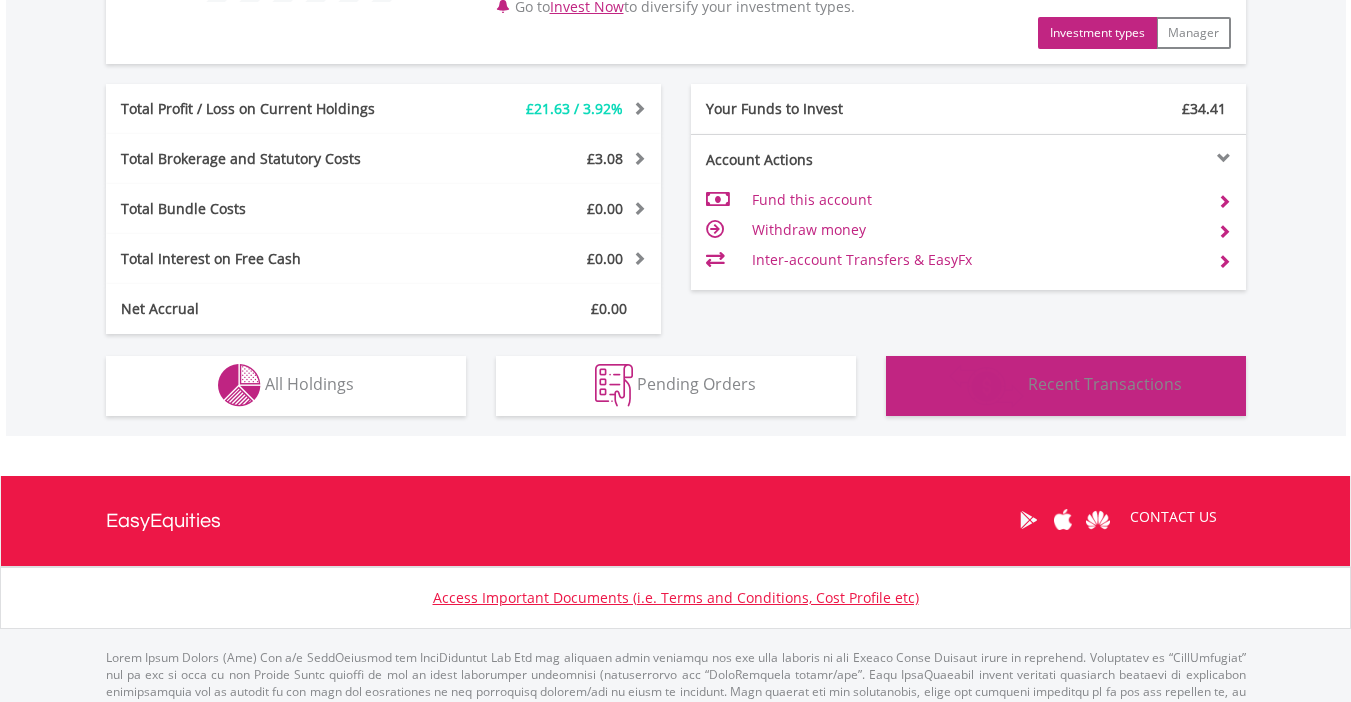 click on "Recent Transactions" at bounding box center (1105, 384) 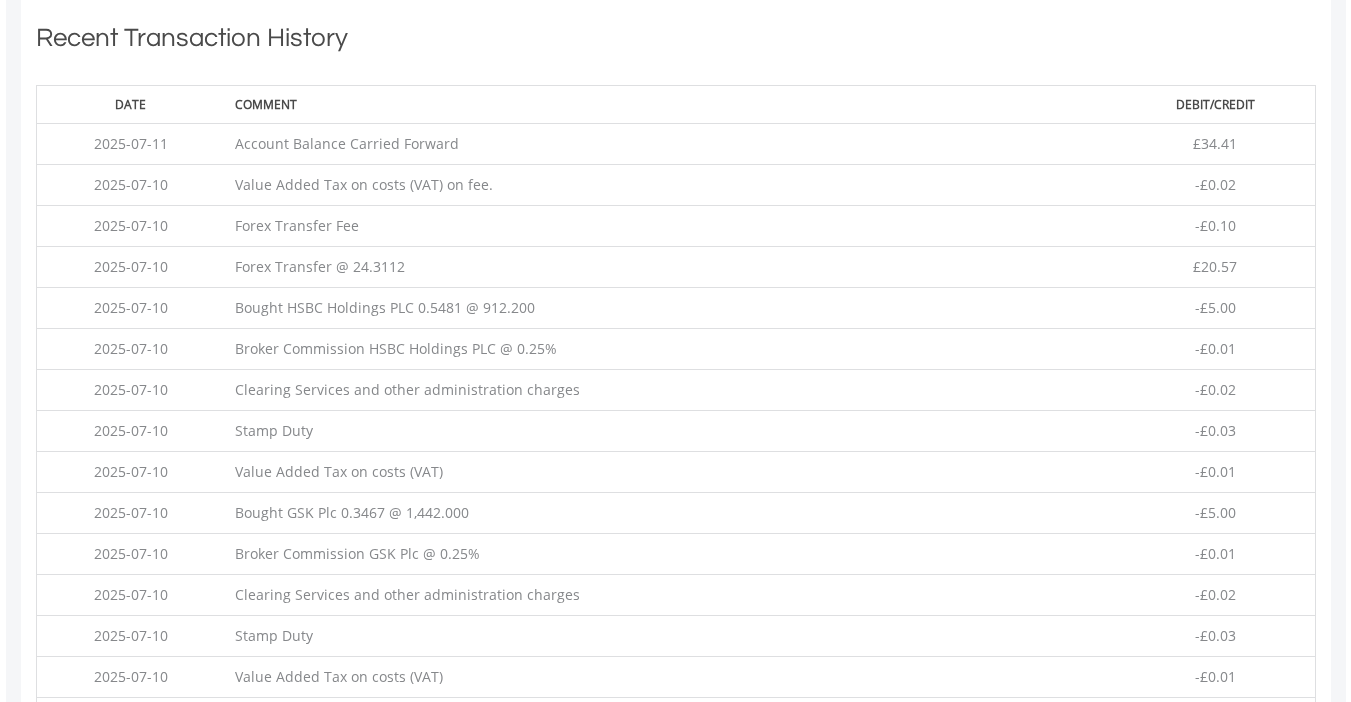 type 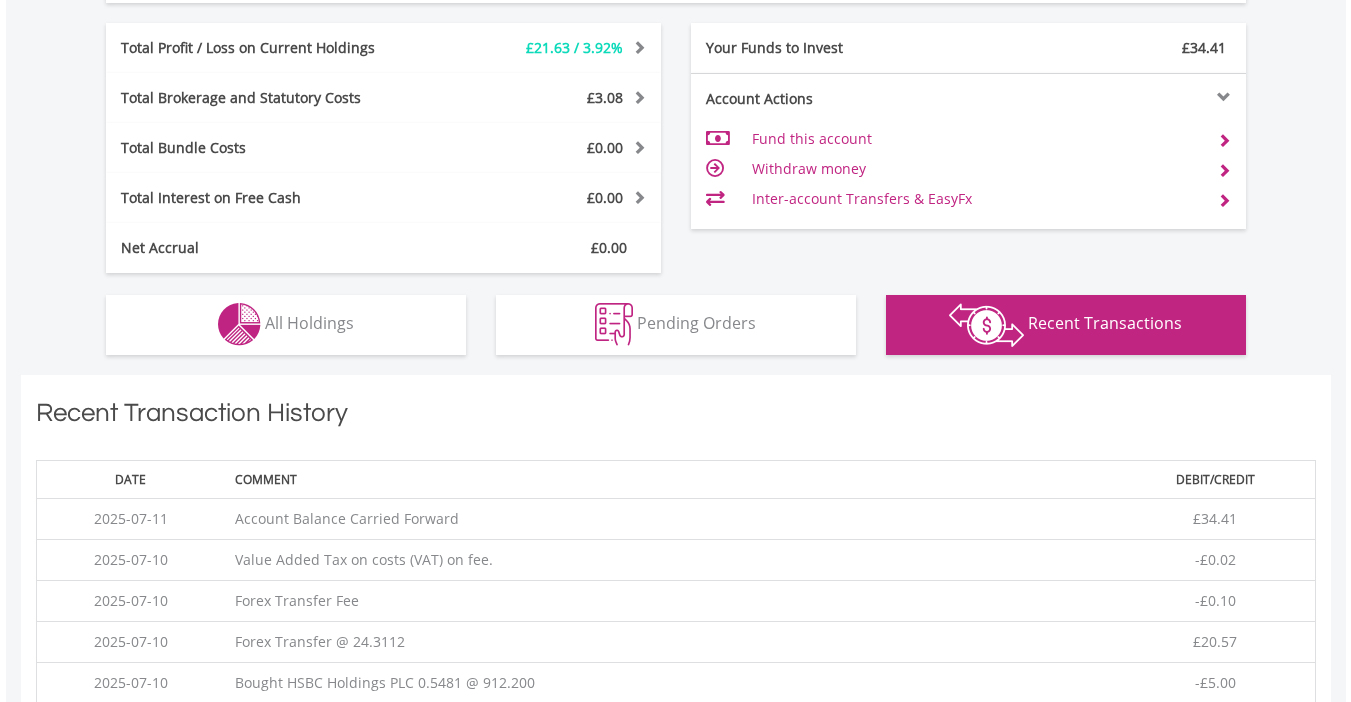 scroll, scrollTop: 1203, scrollLeft: 0, axis: vertical 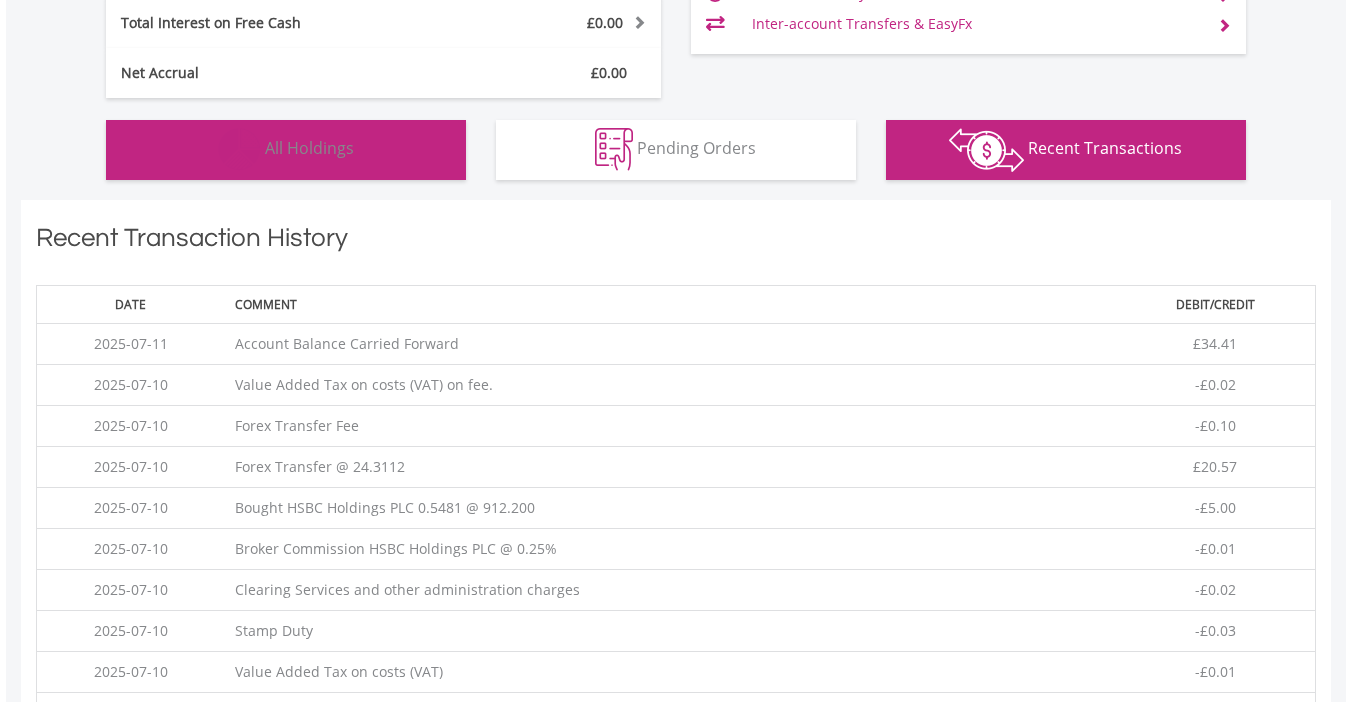 click on "Holdings
All Holdings" at bounding box center [286, 150] 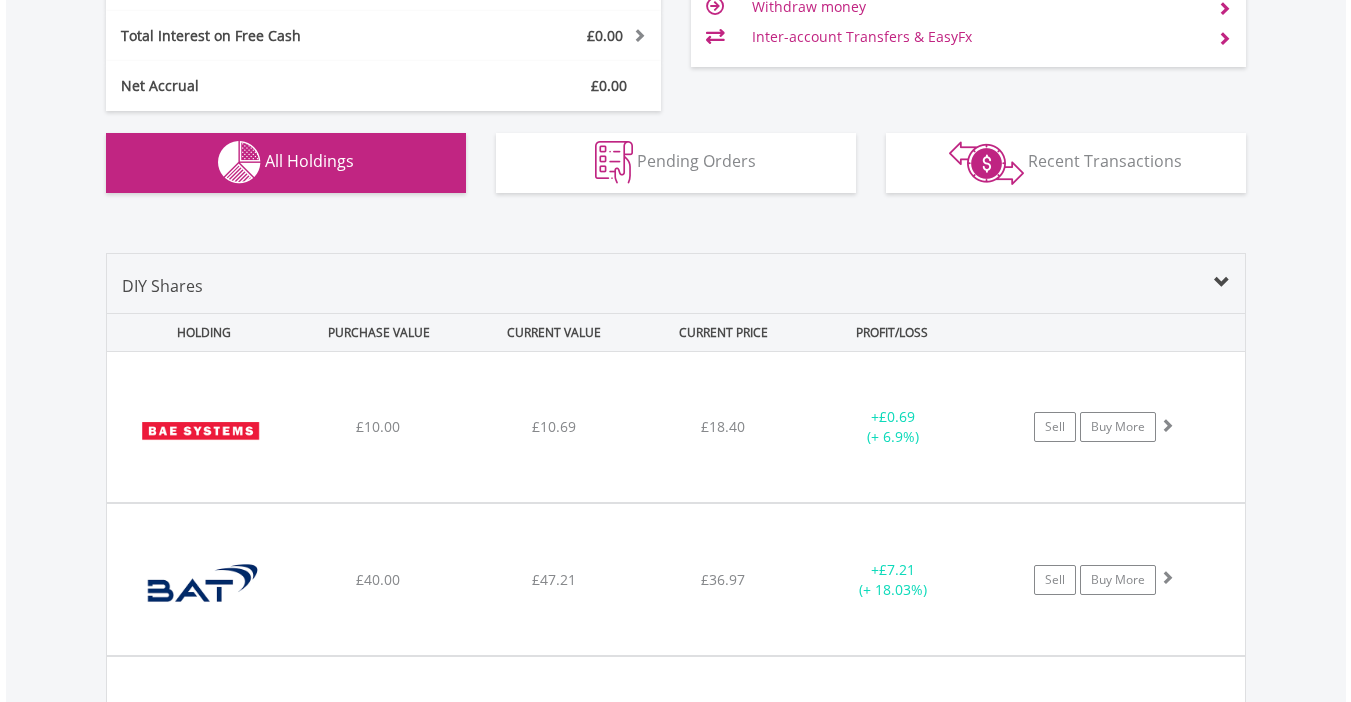 scroll, scrollTop: 1443, scrollLeft: 0, axis: vertical 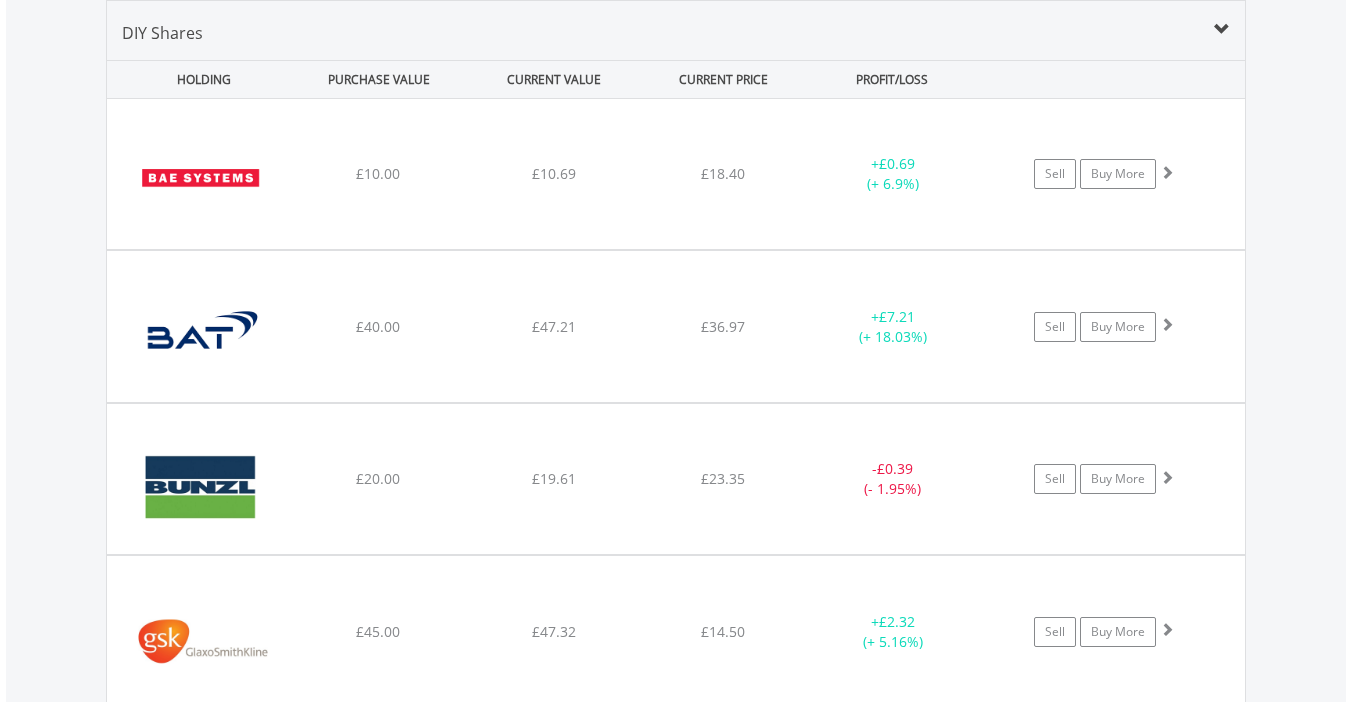 click on "Value View
Share View
DIY Shares
HOLDING
PURCHASE VALUE
CURRENT VALUE
CURRENT PRICE
PROFIT/LOSS
﻿
BAE Systems PLC
£10.00
£10.69
£18.40
+  £0.69 (+ 6.9%)
Buy More" at bounding box center (676, 1790) 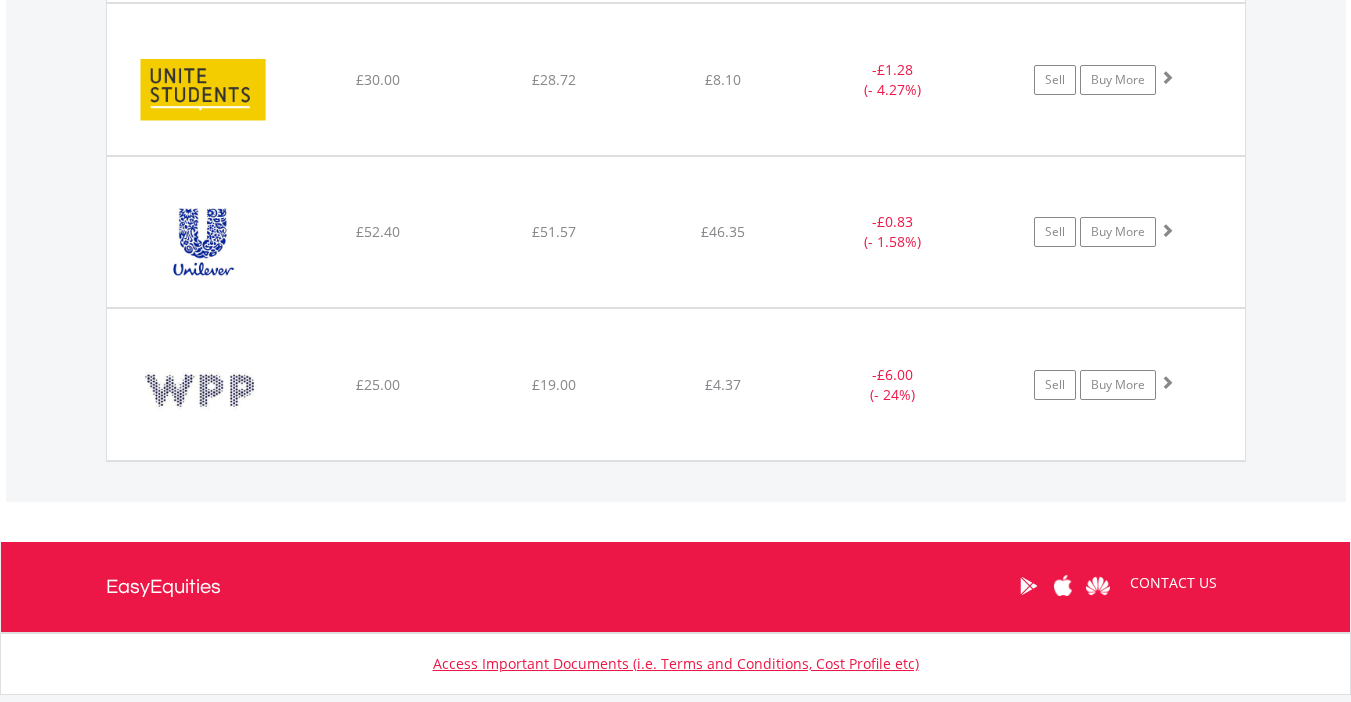 scroll, scrollTop: 4563, scrollLeft: 0, axis: vertical 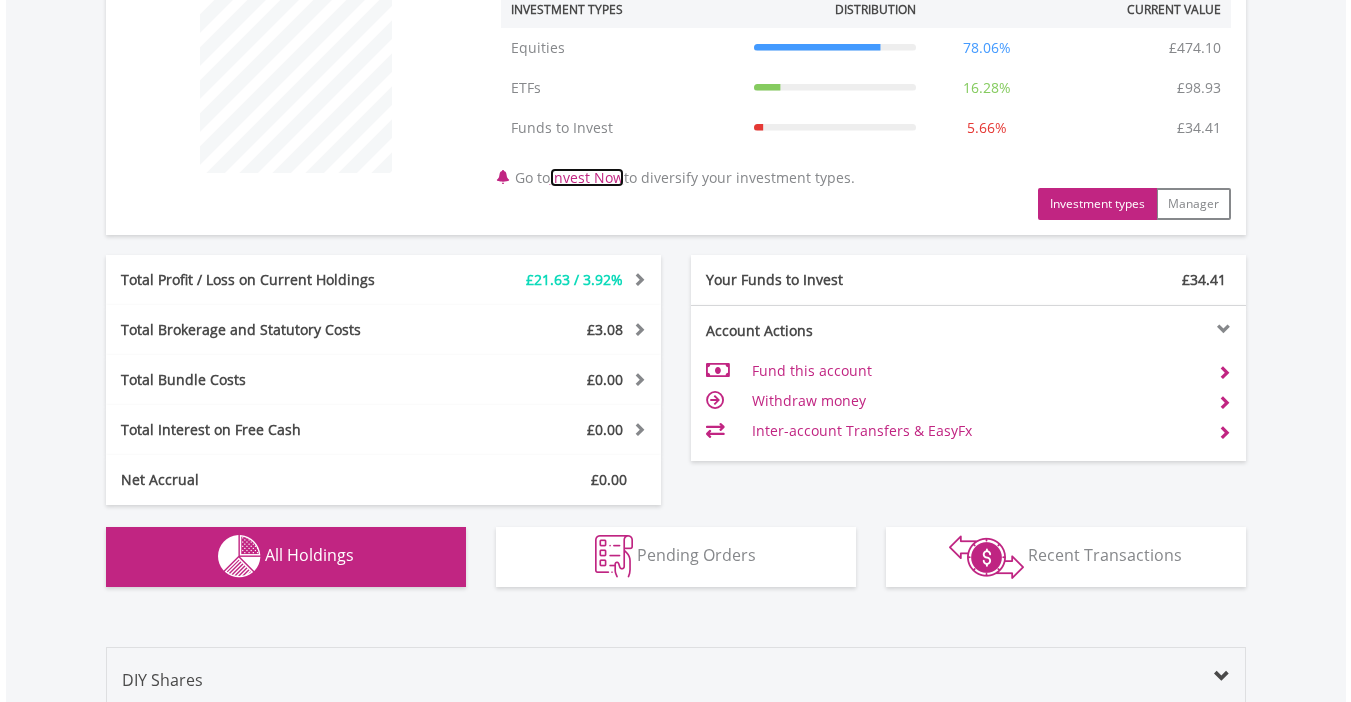 click on "Invest Now" at bounding box center (587, 177) 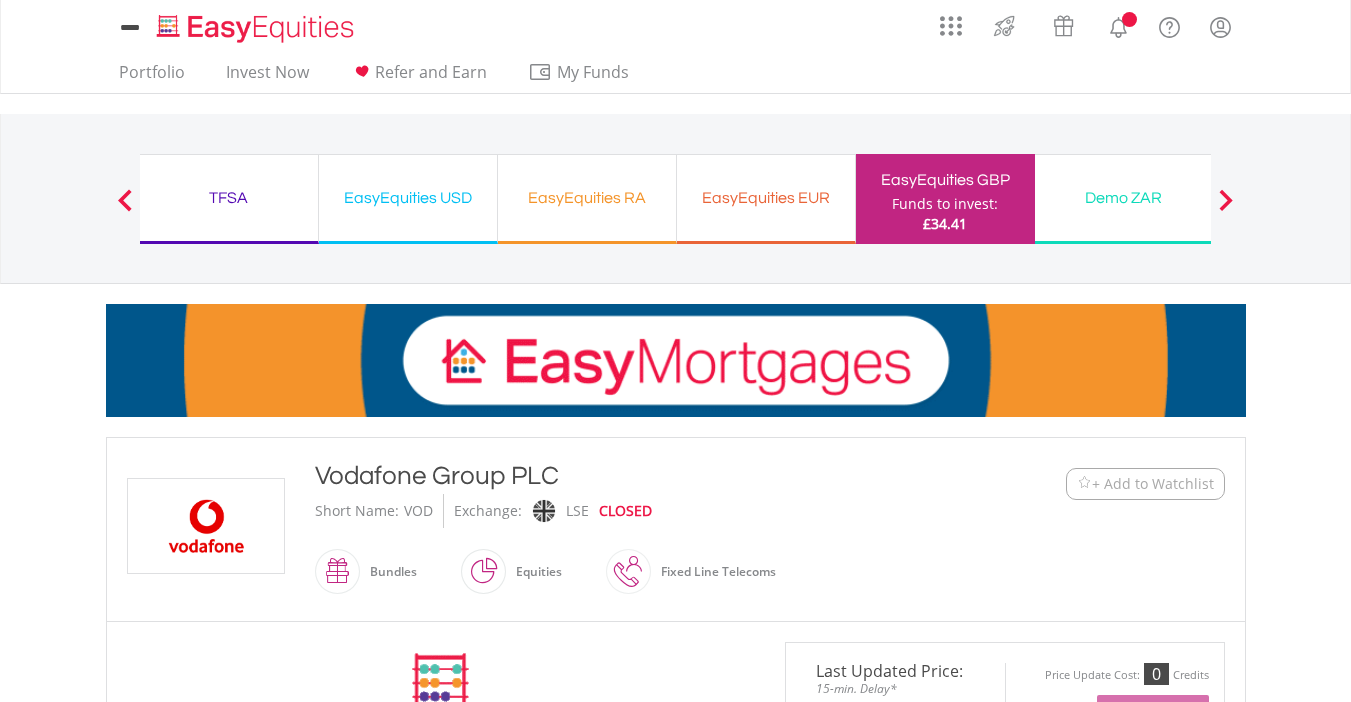 scroll, scrollTop: 0, scrollLeft: 0, axis: both 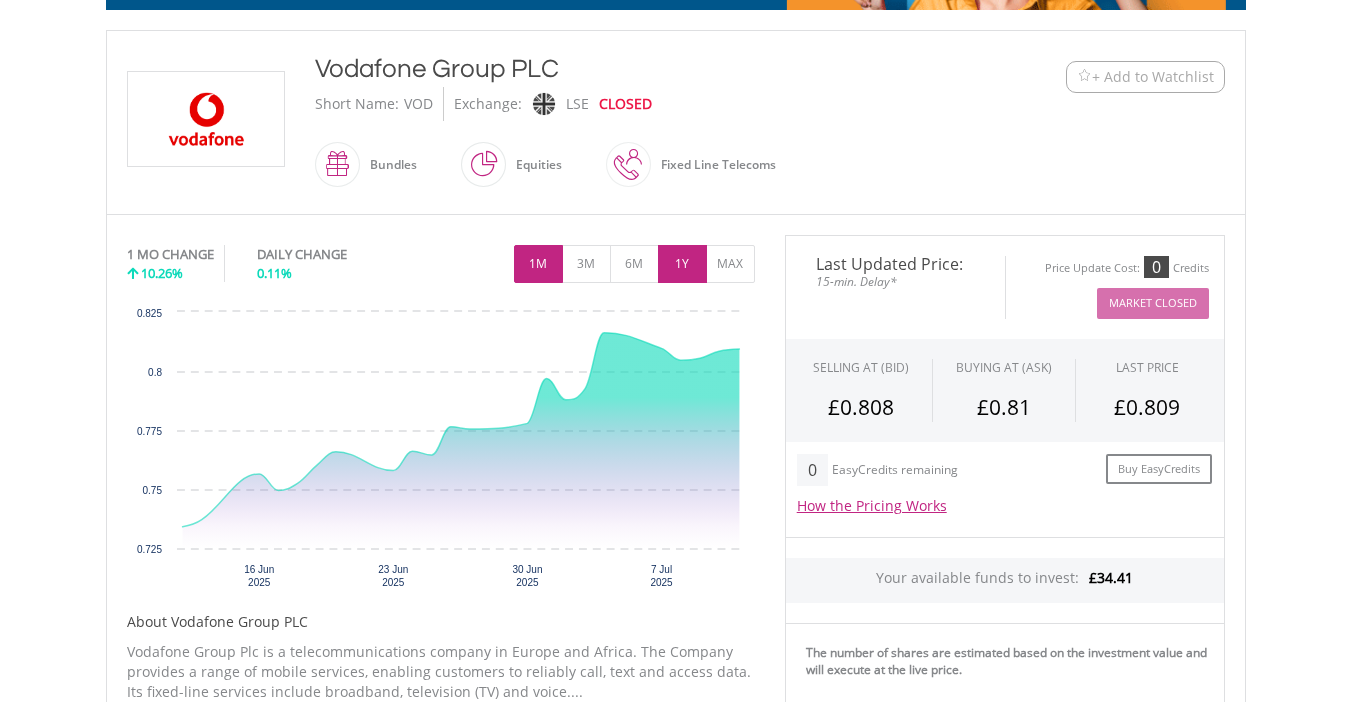 click on "1Y" at bounding box center [682, 264] 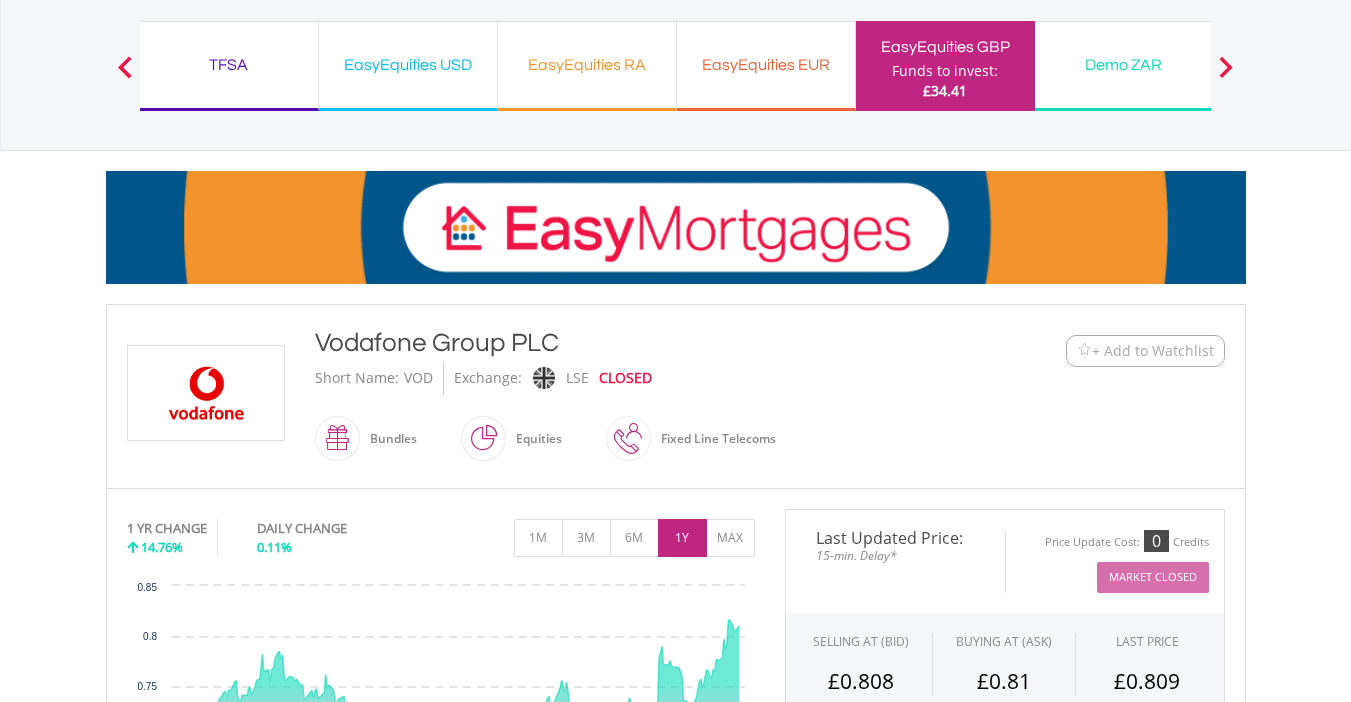 scroll, scrollTop: 124, scrollLeft: 0, axis: vertical 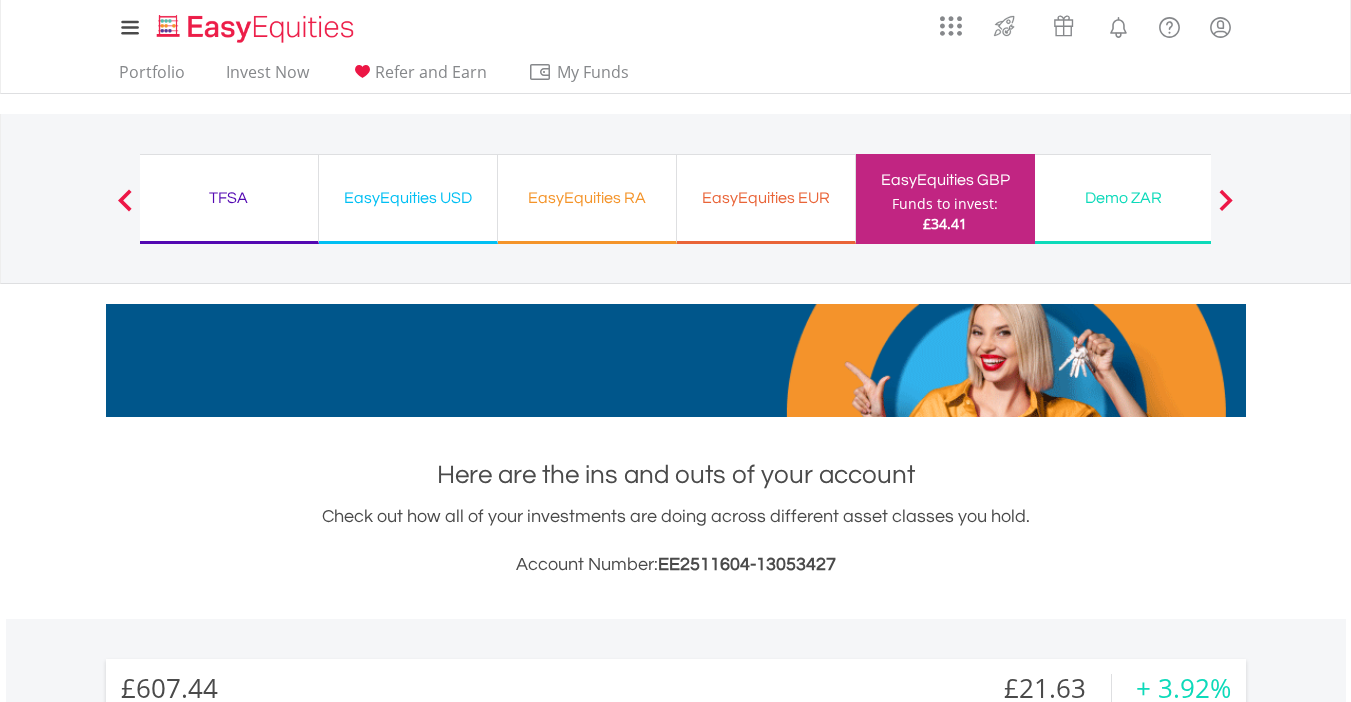 click on "EasyEquities RA" at bounding box center [587, 198] 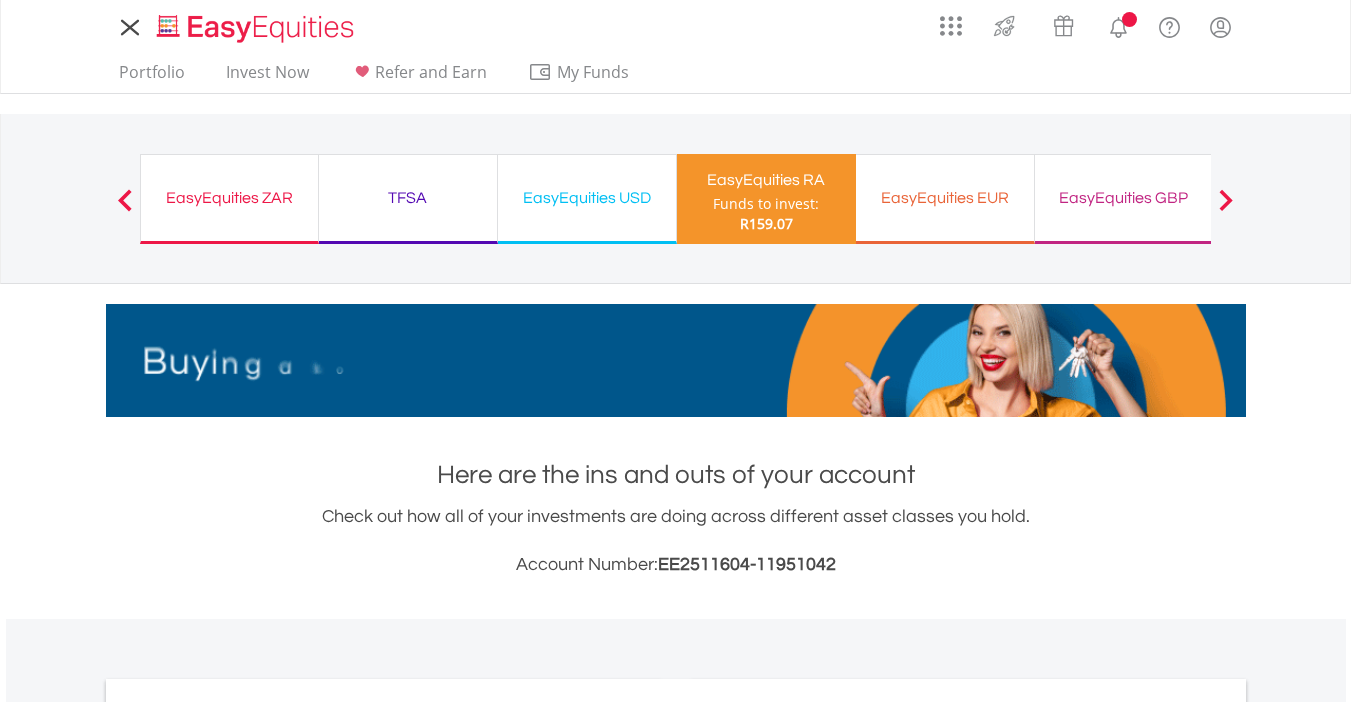 scroll, scrollTop: 0, scrollLeft: 0, axis: both 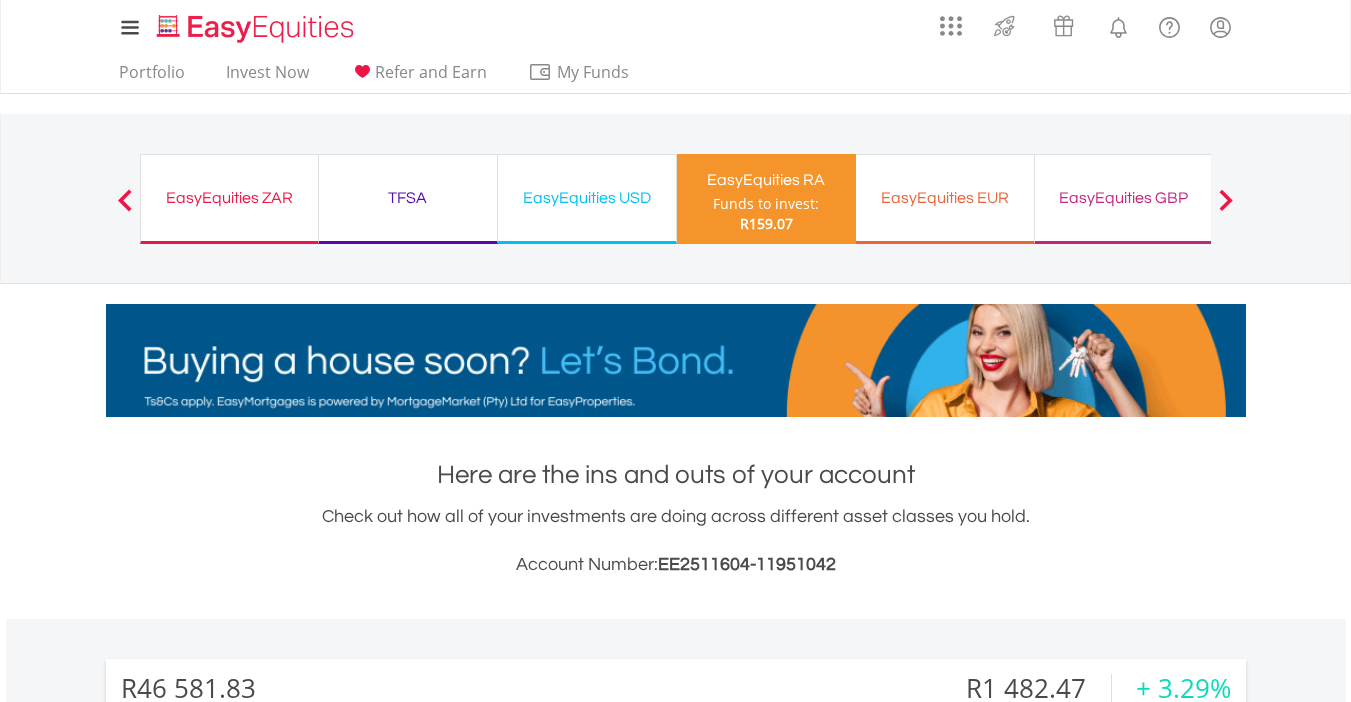 click on "TFSA" at bounding box center [408, 198] 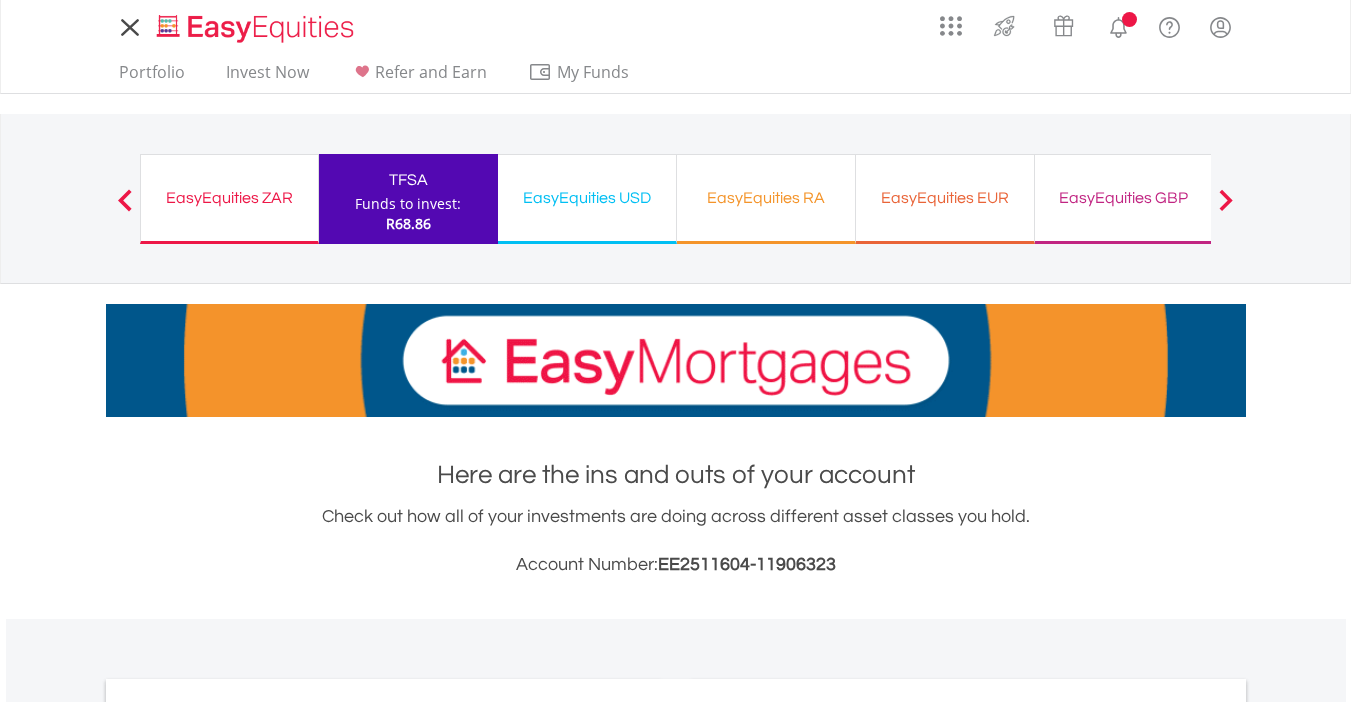 scroll, scrollTop: 0, scrollLeft: 0, axis: both 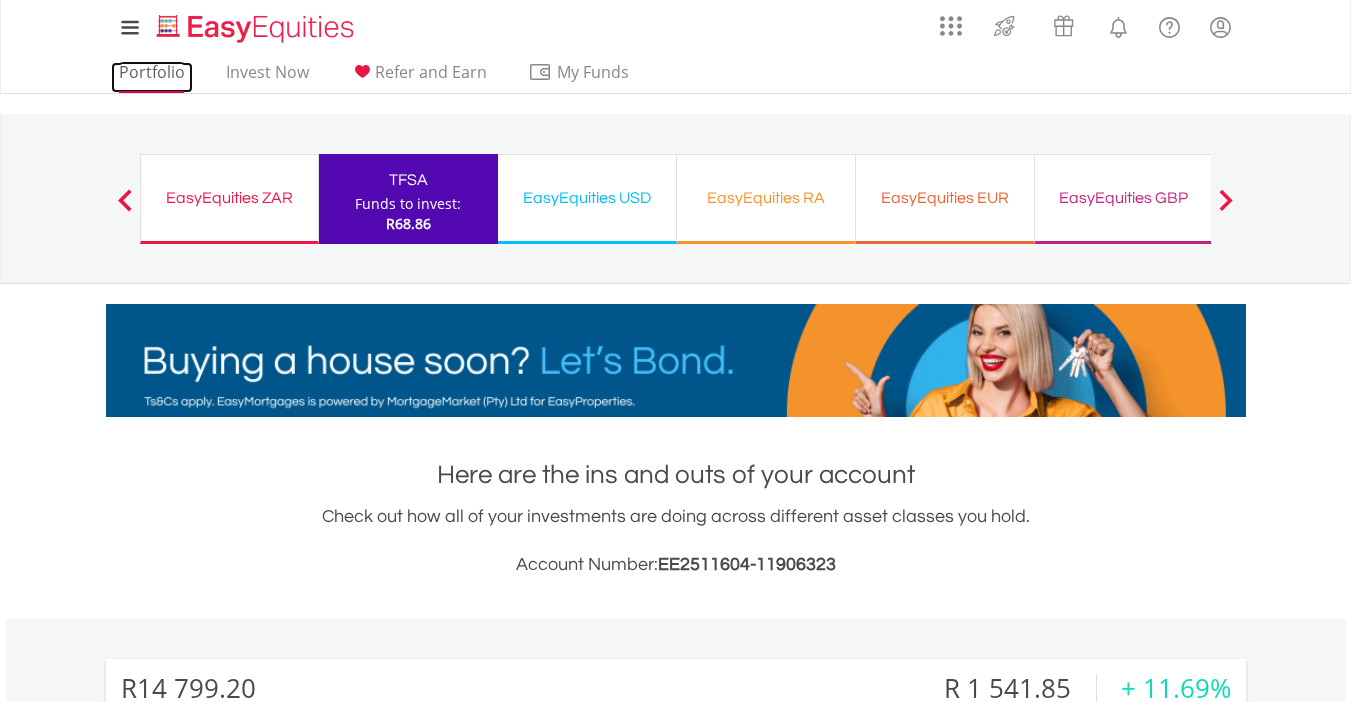 click on "Portfolio" at bounding box center [152, 77] 